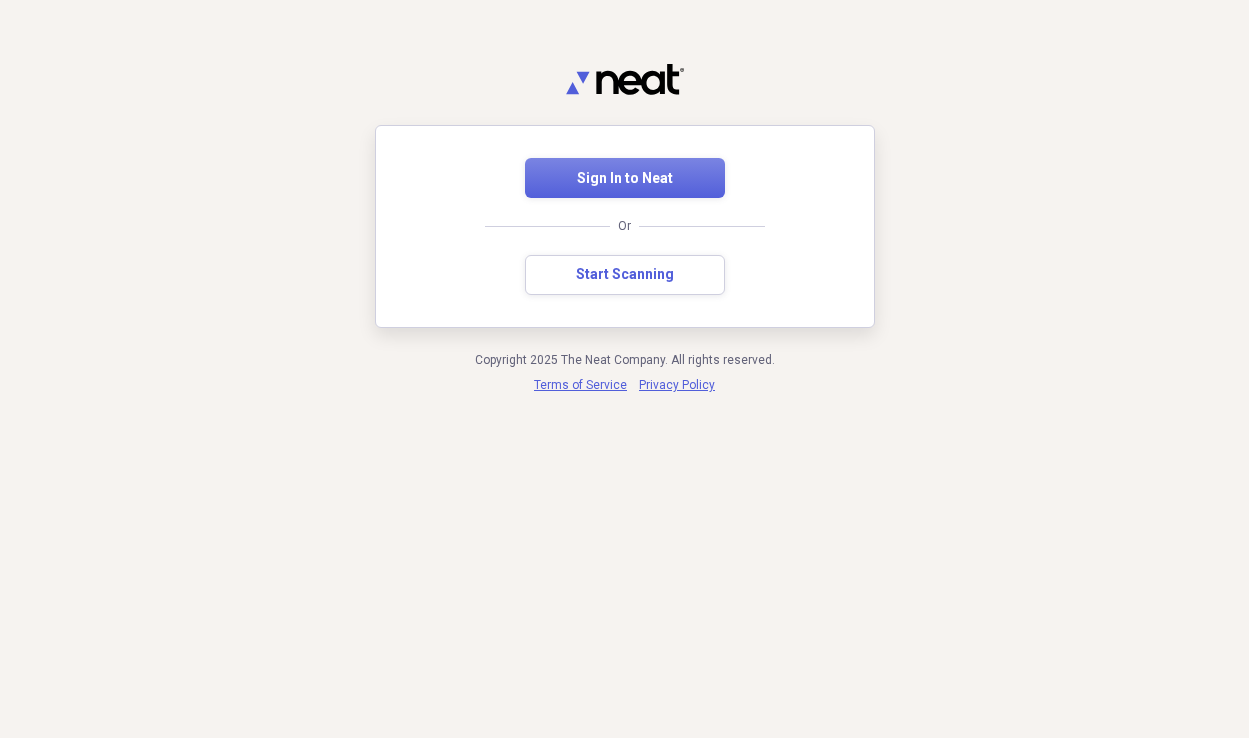 scroll, scrollTop: 0, scrollLeft: 0, axis: both 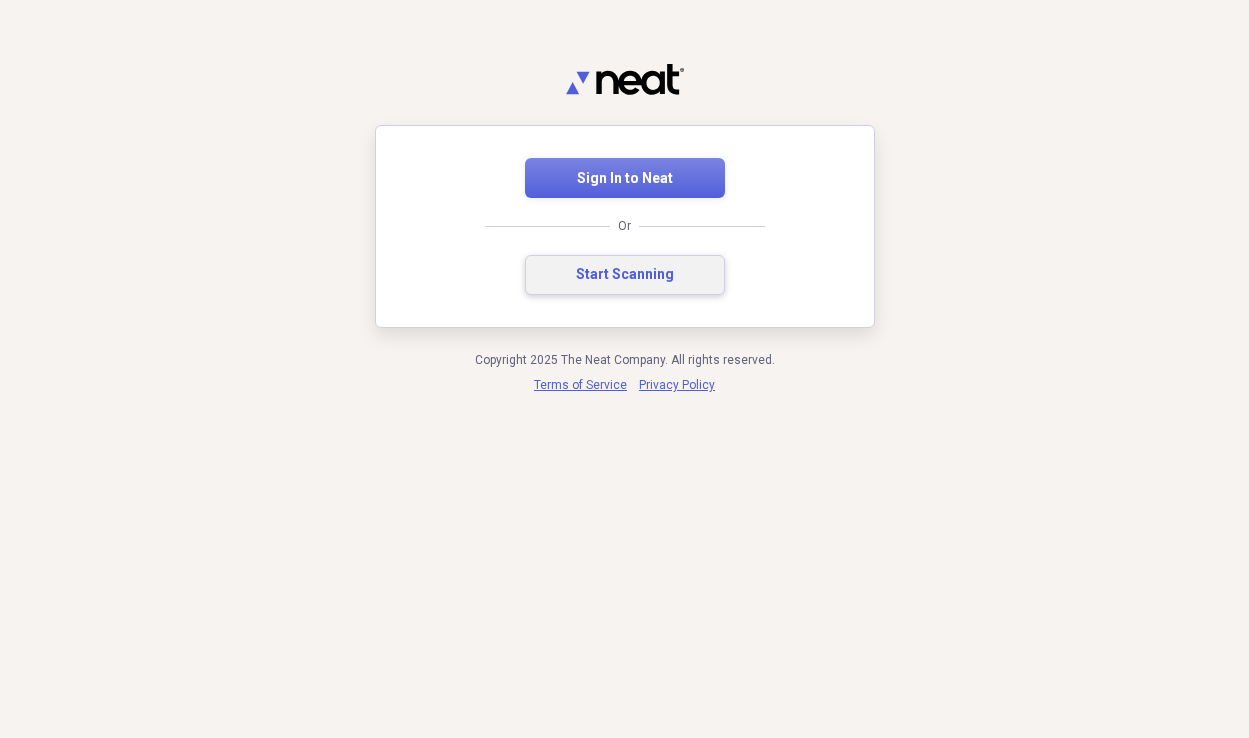 click on "Start Scanning" at bounding box center [625, 275] 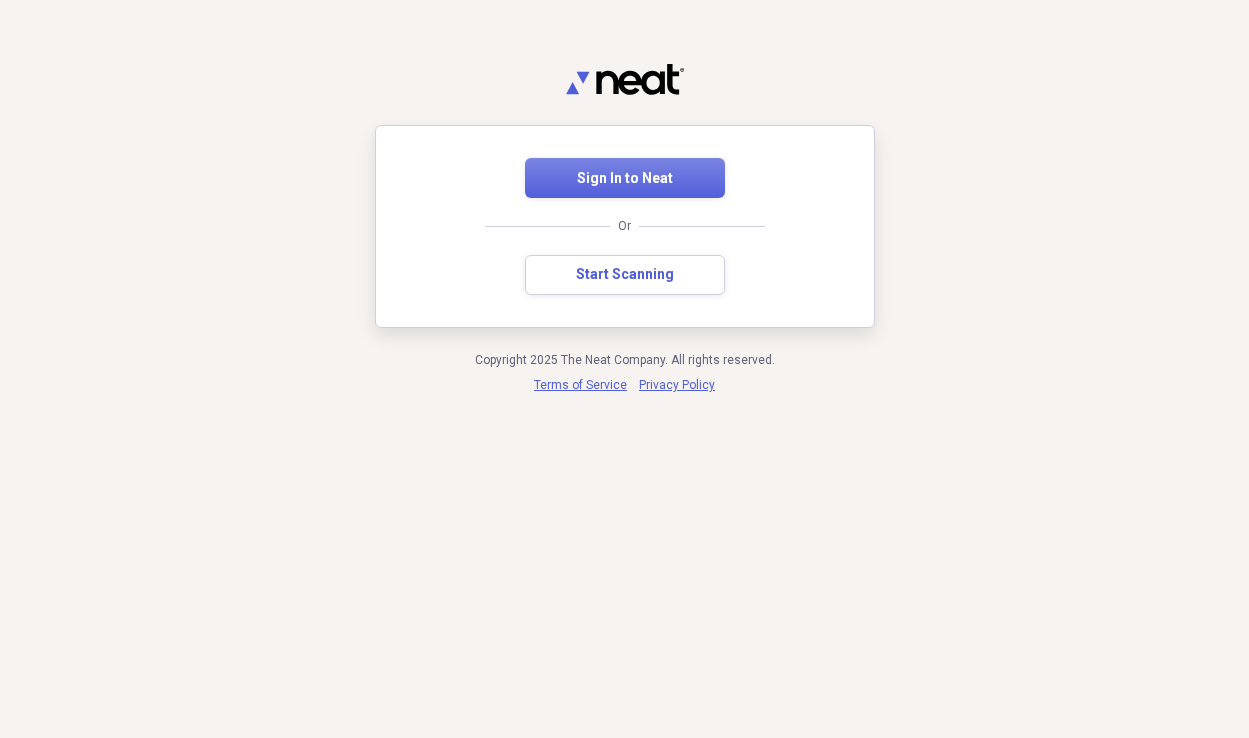 scroll, scrollTop: 0, scrollLeft: 0, axis: both 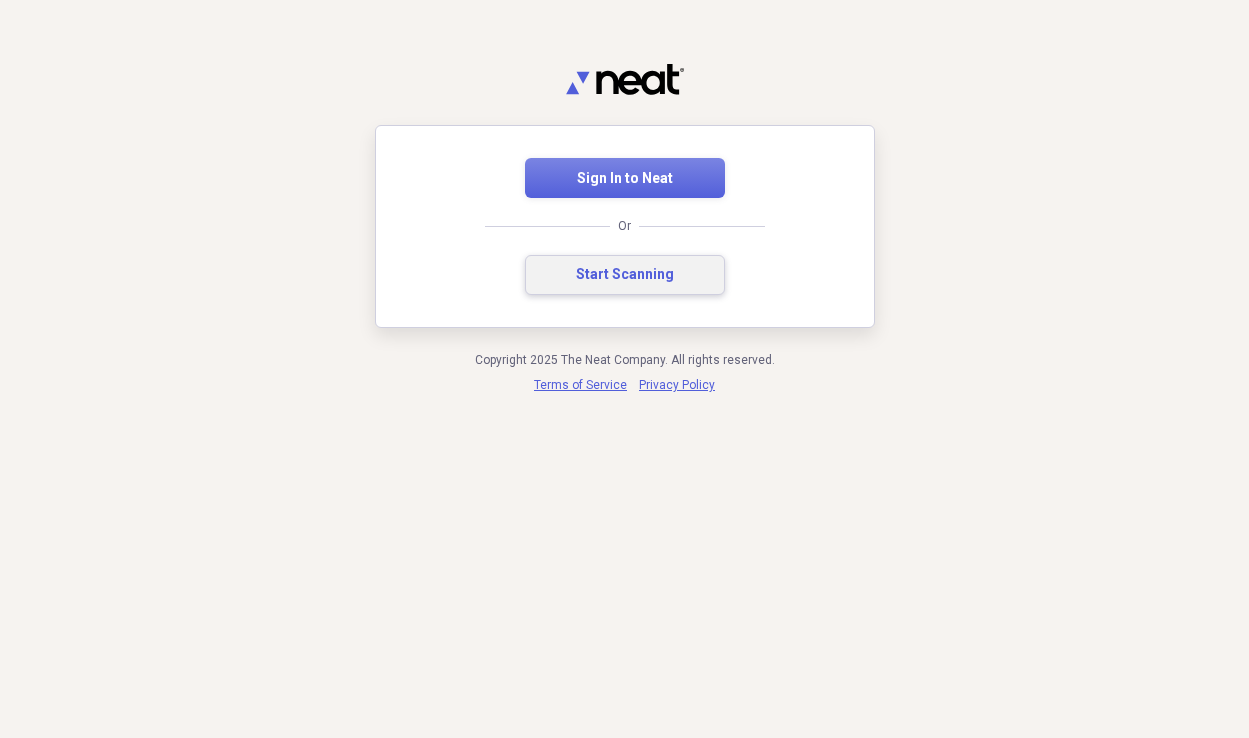 click on "Start Scanning" at bounding box center (625, 275) 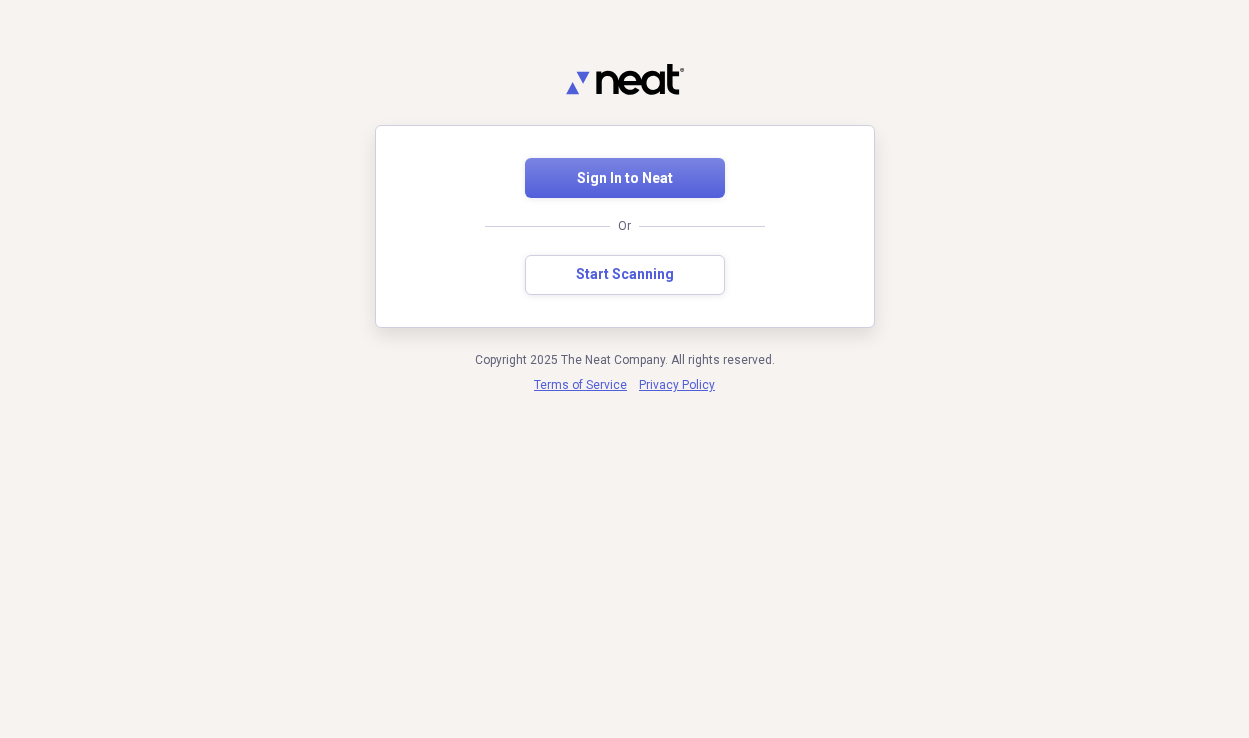 scroll, scrollTop: 0, scrollLeft: 0, axis: both 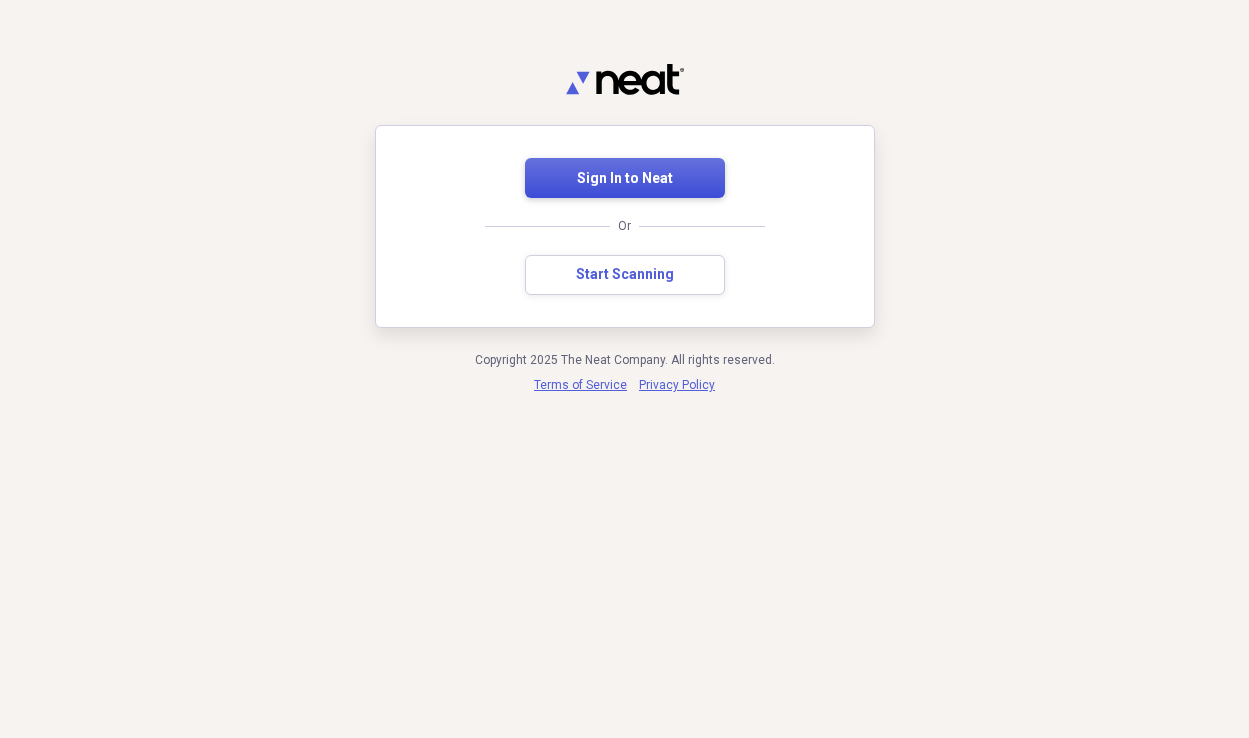 click on "Sign In to Neat" at bounding box center [625, 179] 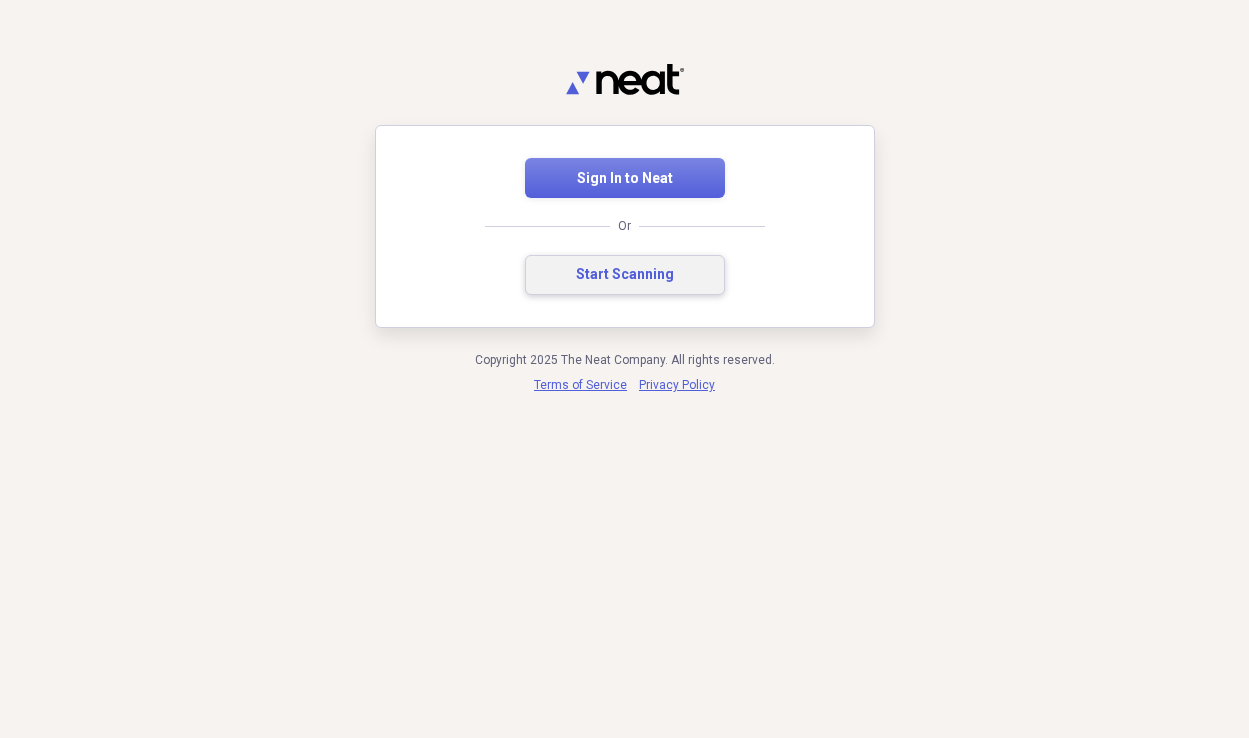 click on "Start Scanning" at bounding box center (625, 275) 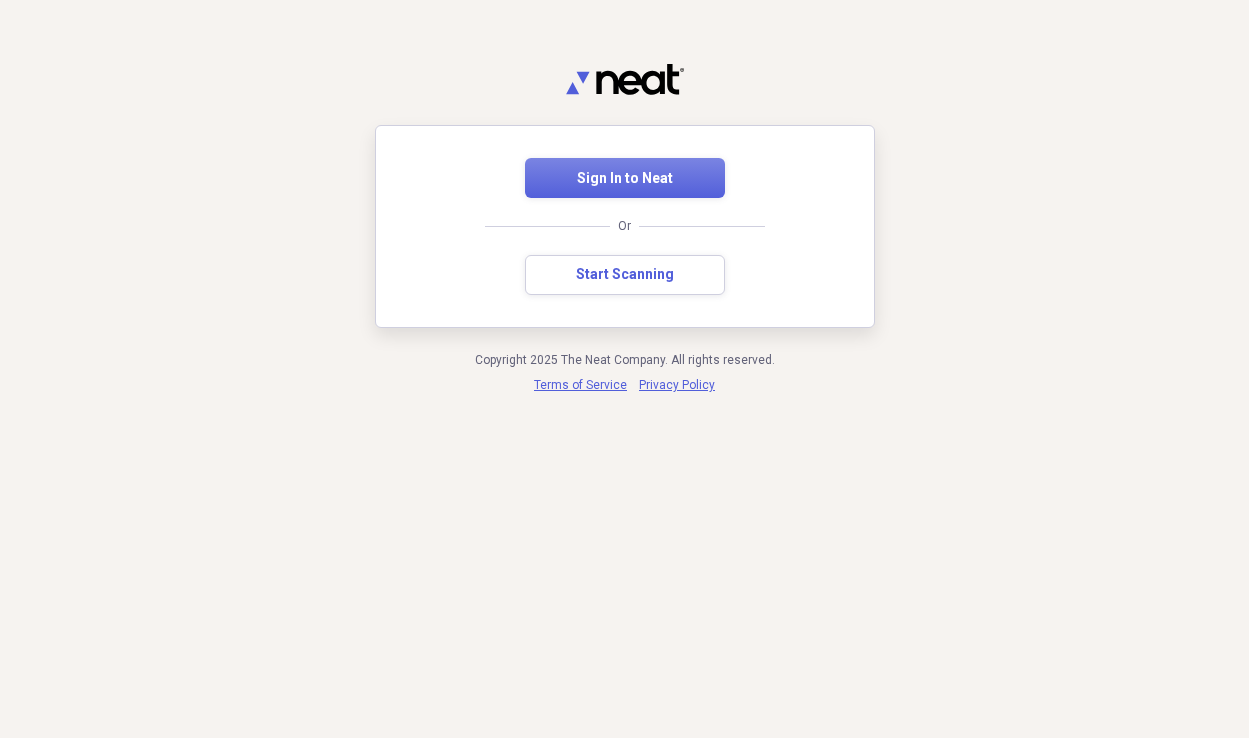 scroll, scrollTop: 0, scrollLeft: 0, axis: both 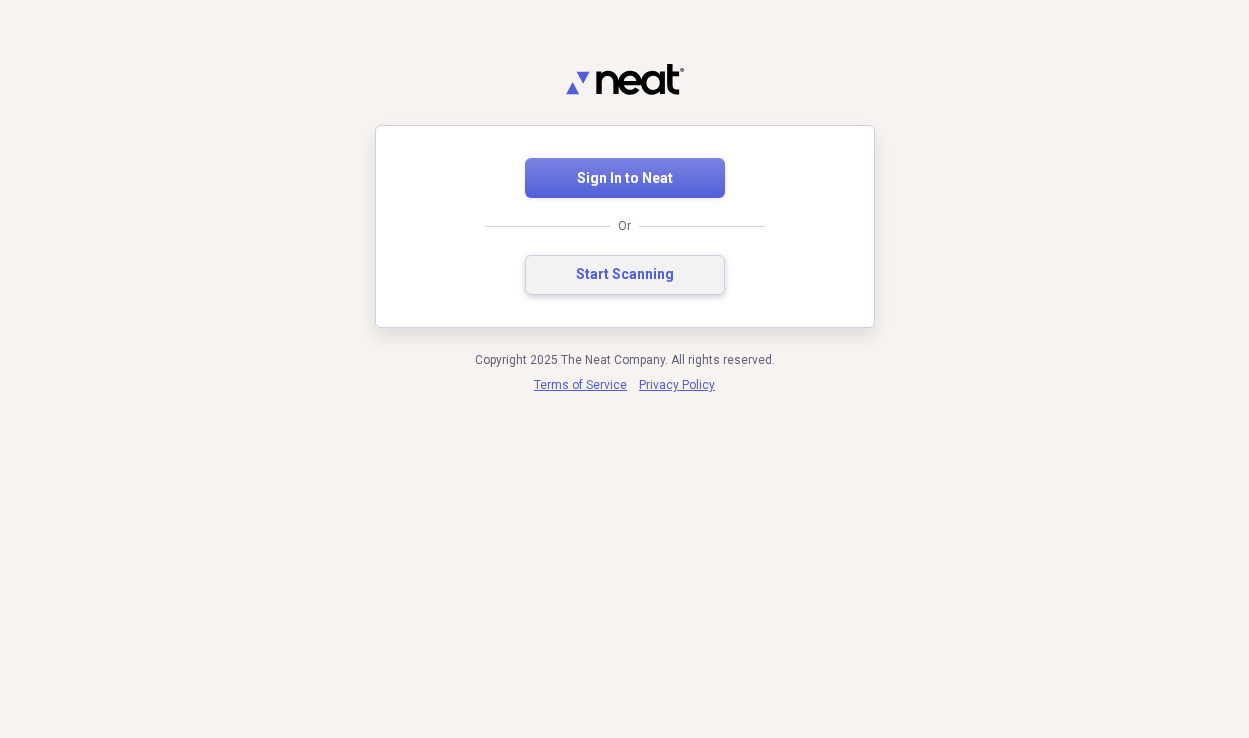 click on "Start Scanning" at bounding box center (625, 275) 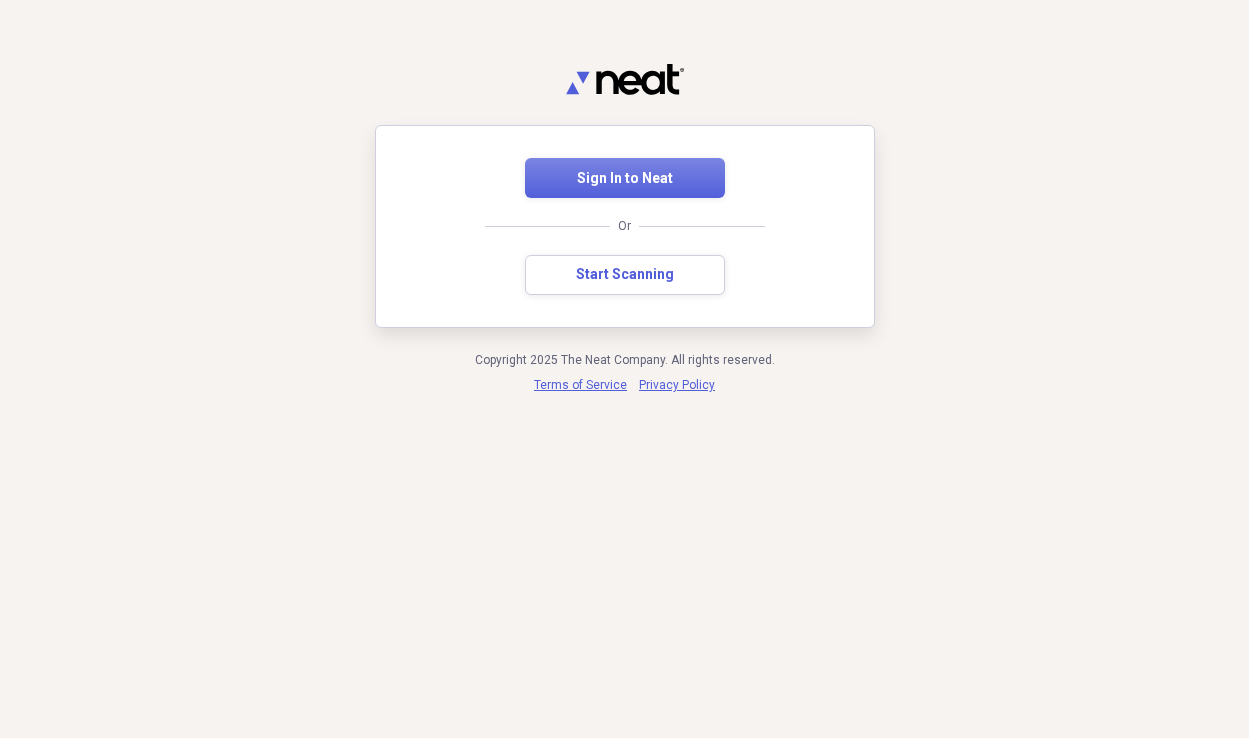 scroll, scrollTop: 0, scrollLeft: 0, axis: both 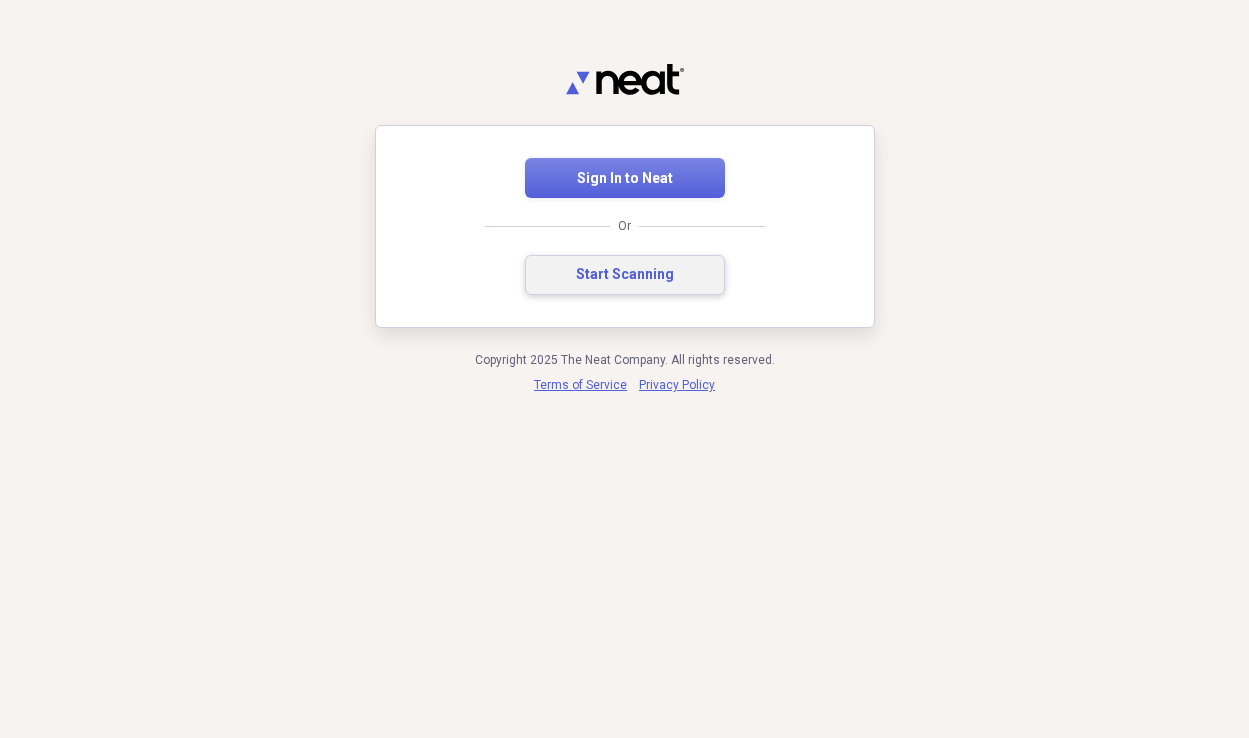 click on "Start Scanning" at bounding box center (625, 275) 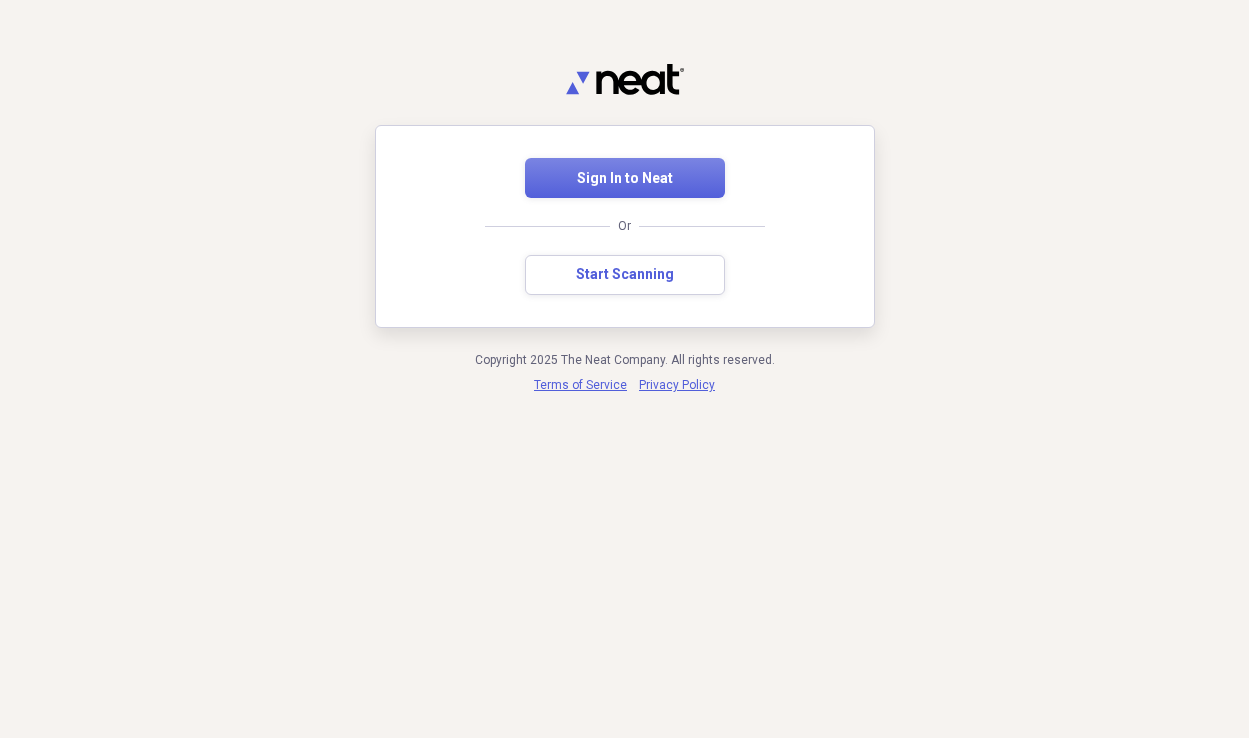 scroll, scrollTop: 0, scrollLeft: 0, axis: both 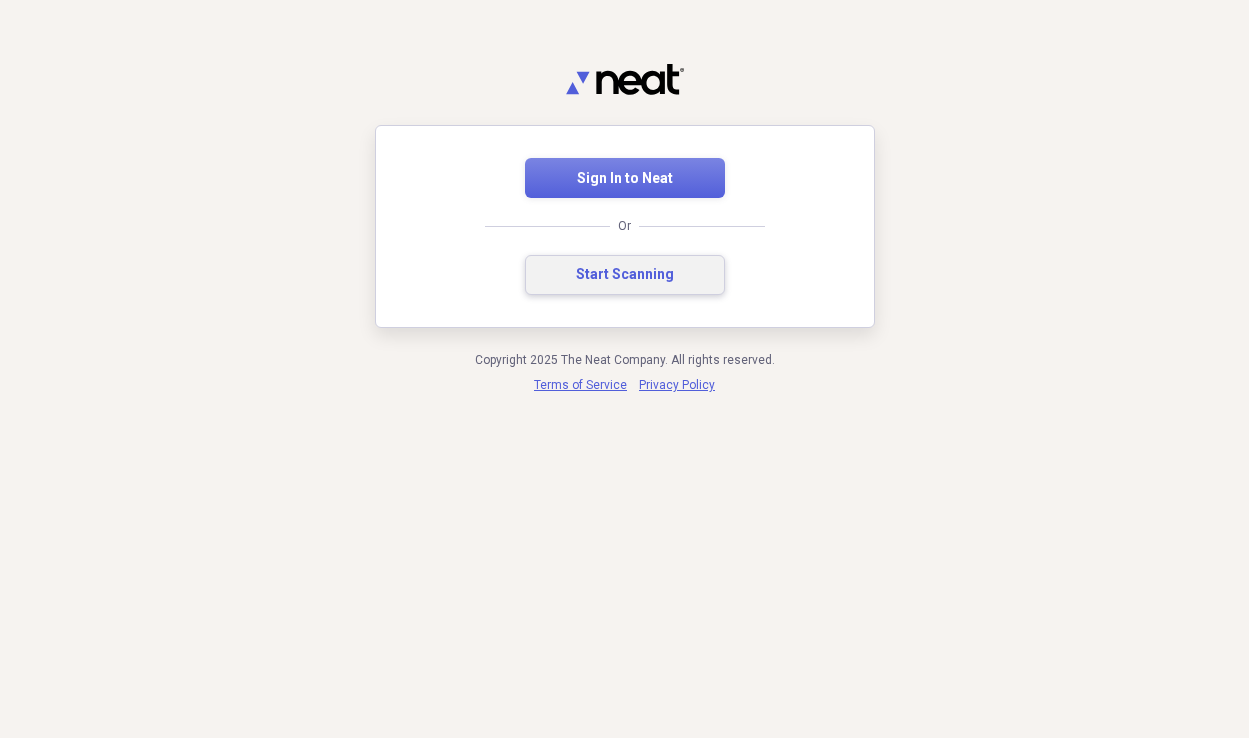 click on "Start Scanning" at bounding box center [625, 275] 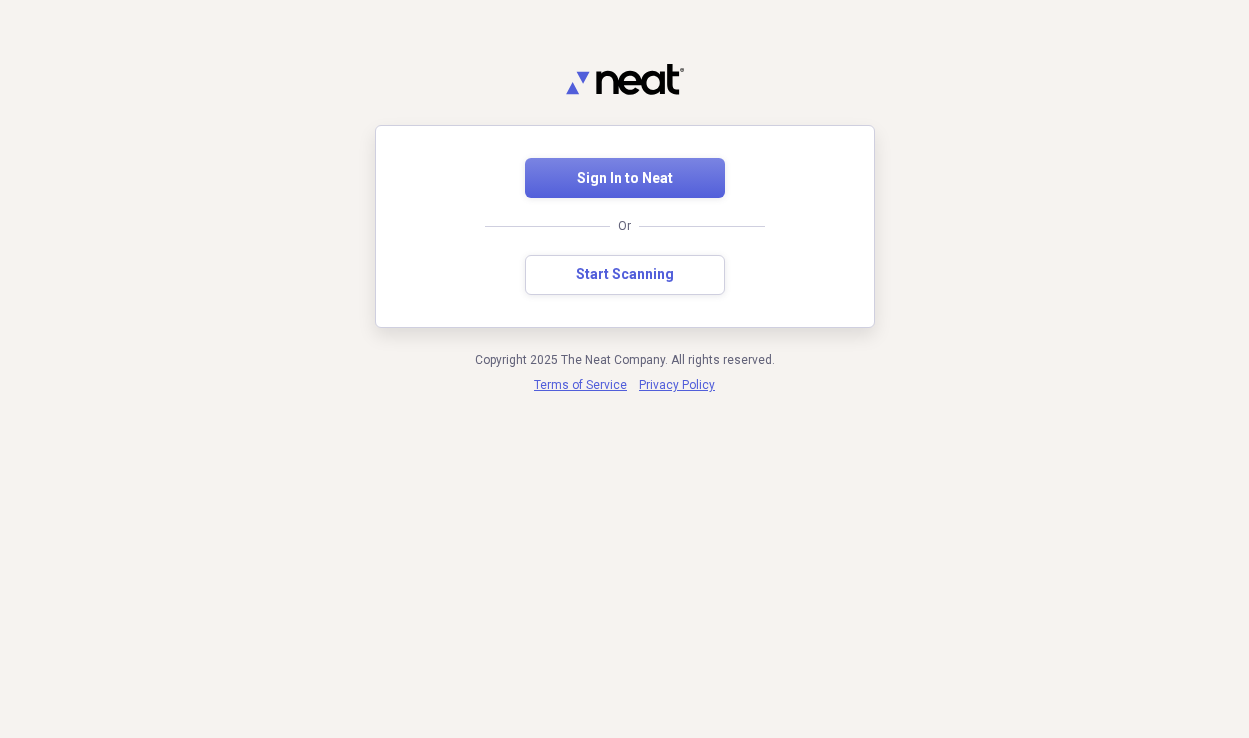 scroll, scrollTop: 0, scrollLeft: 0, axis: both 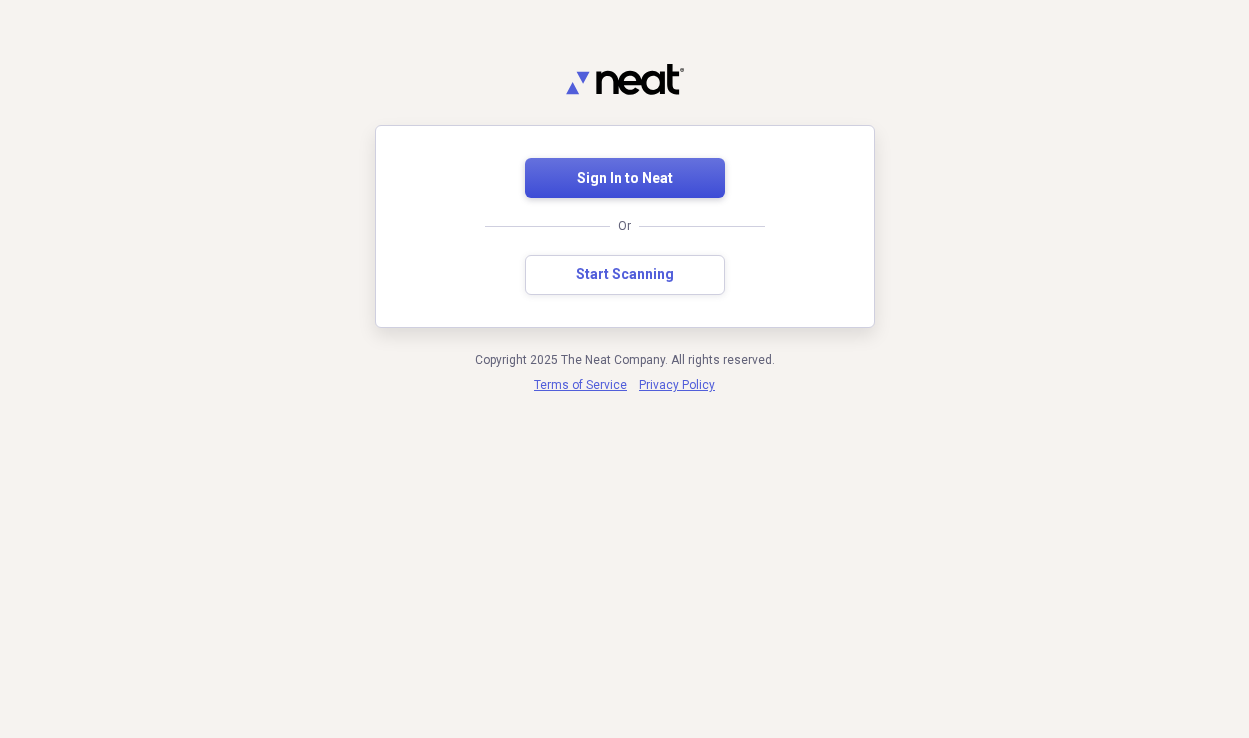click on "Sign In to Neat" at bounding box center [625, 179] 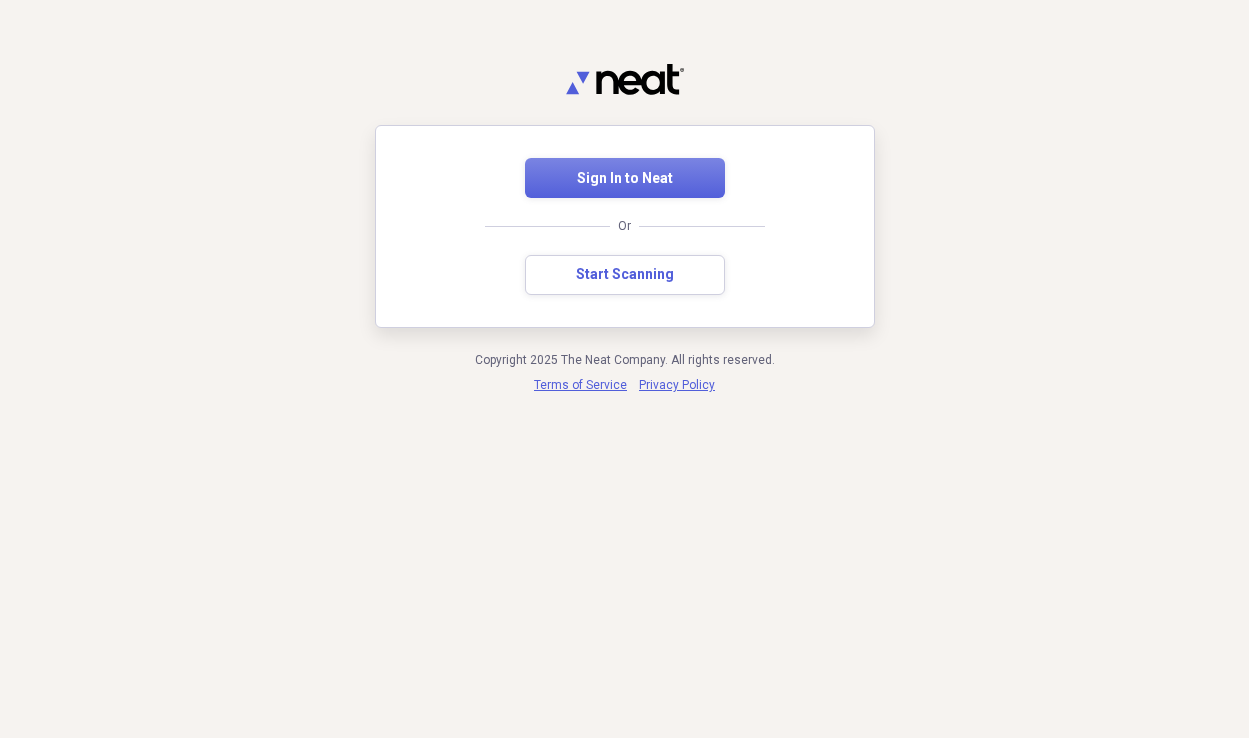 scroll, scrollTop: 0, scrollLeft: 0, axis: both 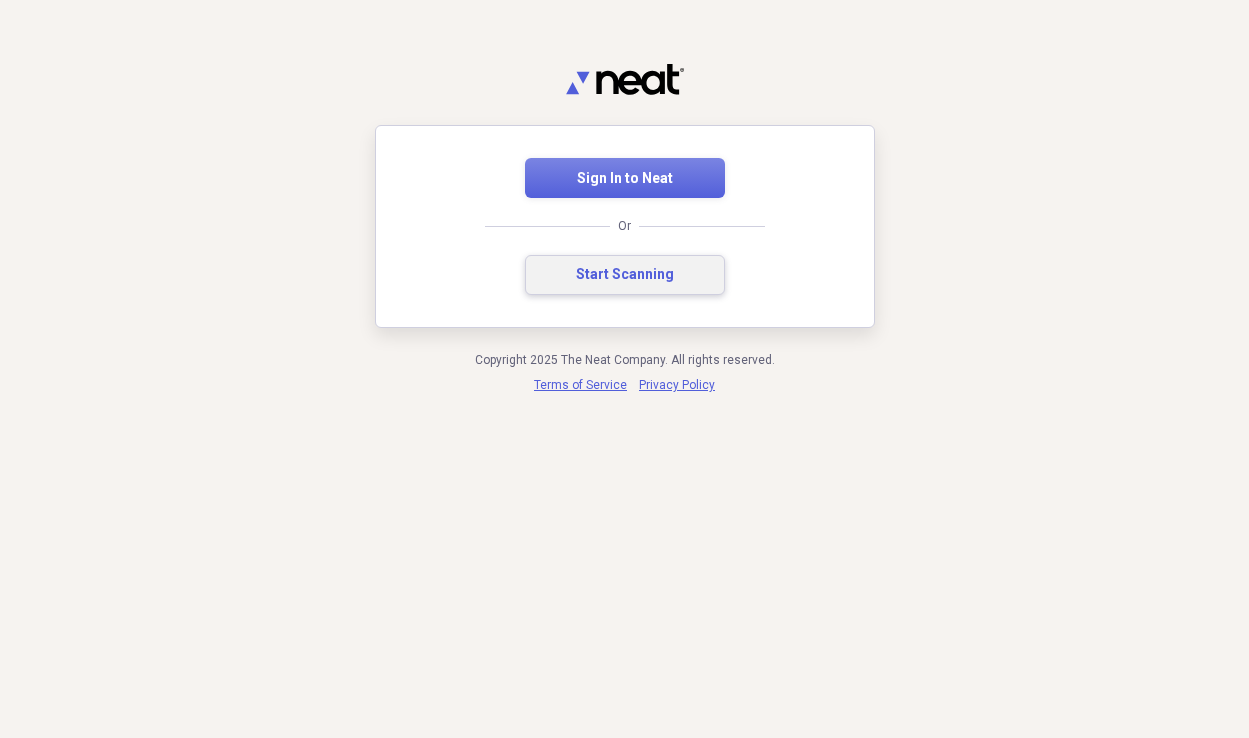 click on "Start Scanning" at bounding box center (625, 275) 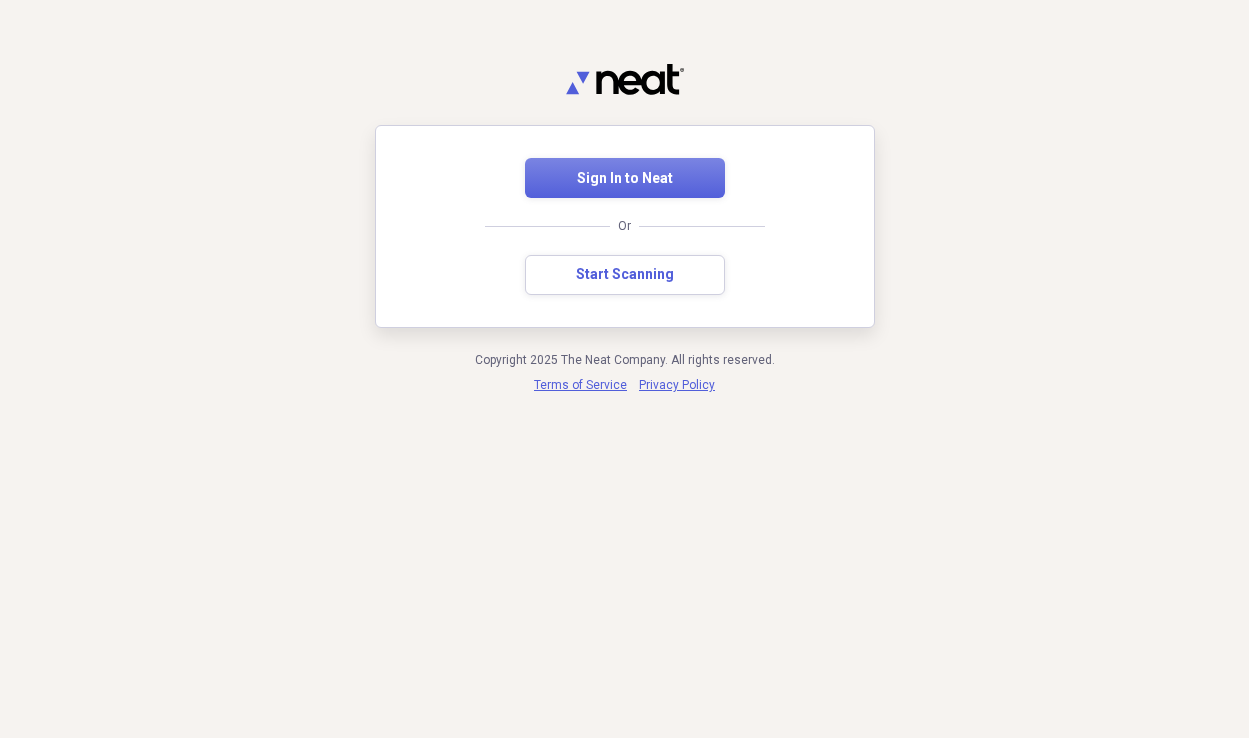 scroll, scrollTop: 0, scrollLeft: 0, axis: both 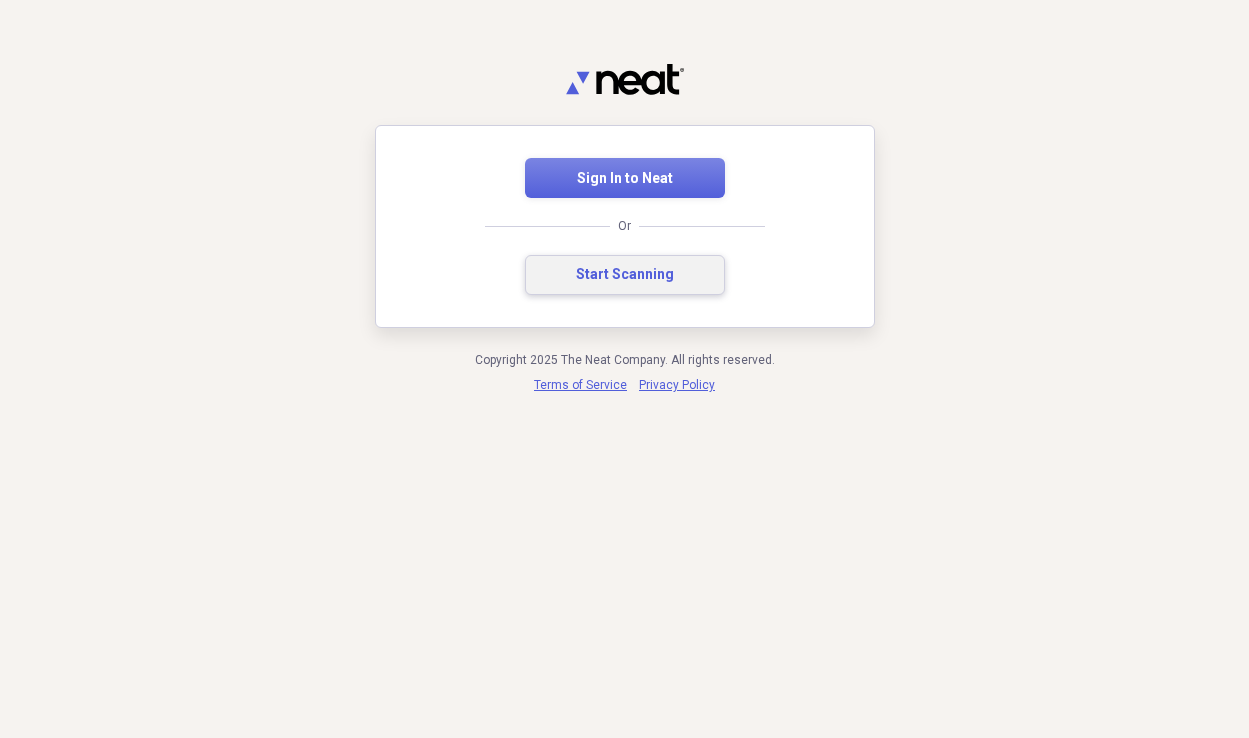 click on "Start Scanning" at bounding box center (625, 275) 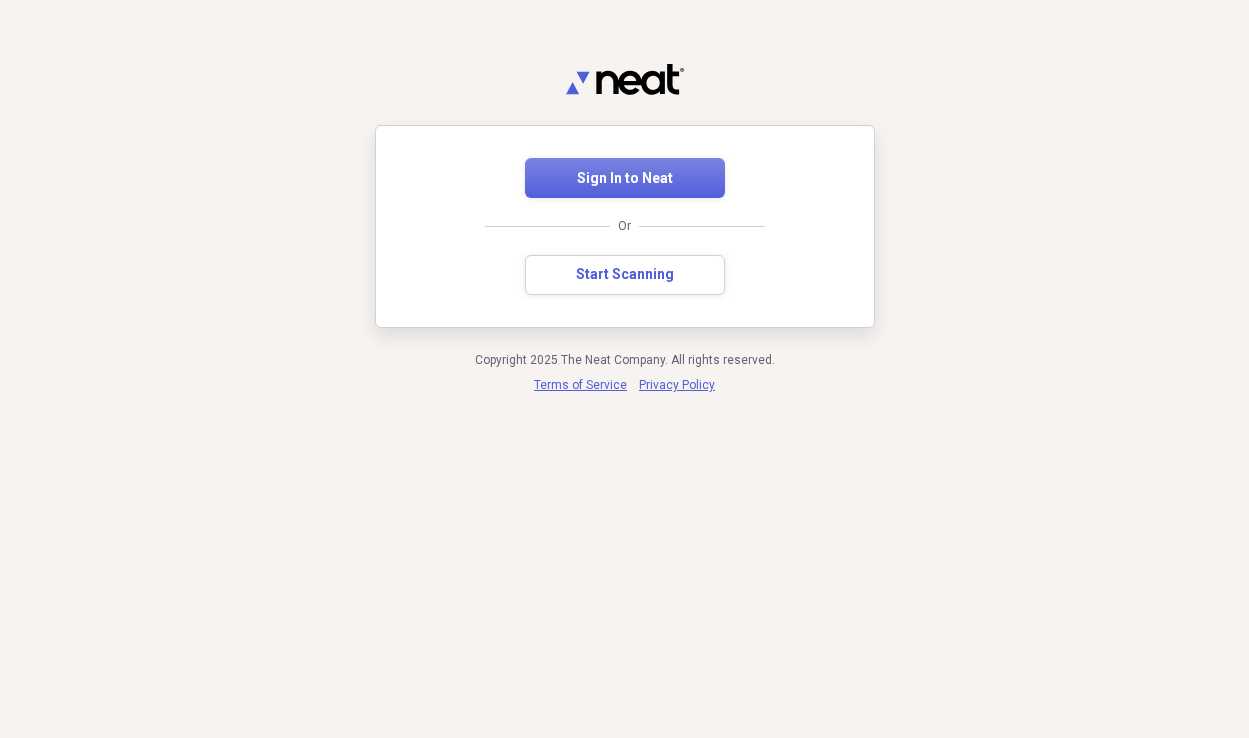 scroll, scrollTop: 0, scrollLeft: 0, axis: both 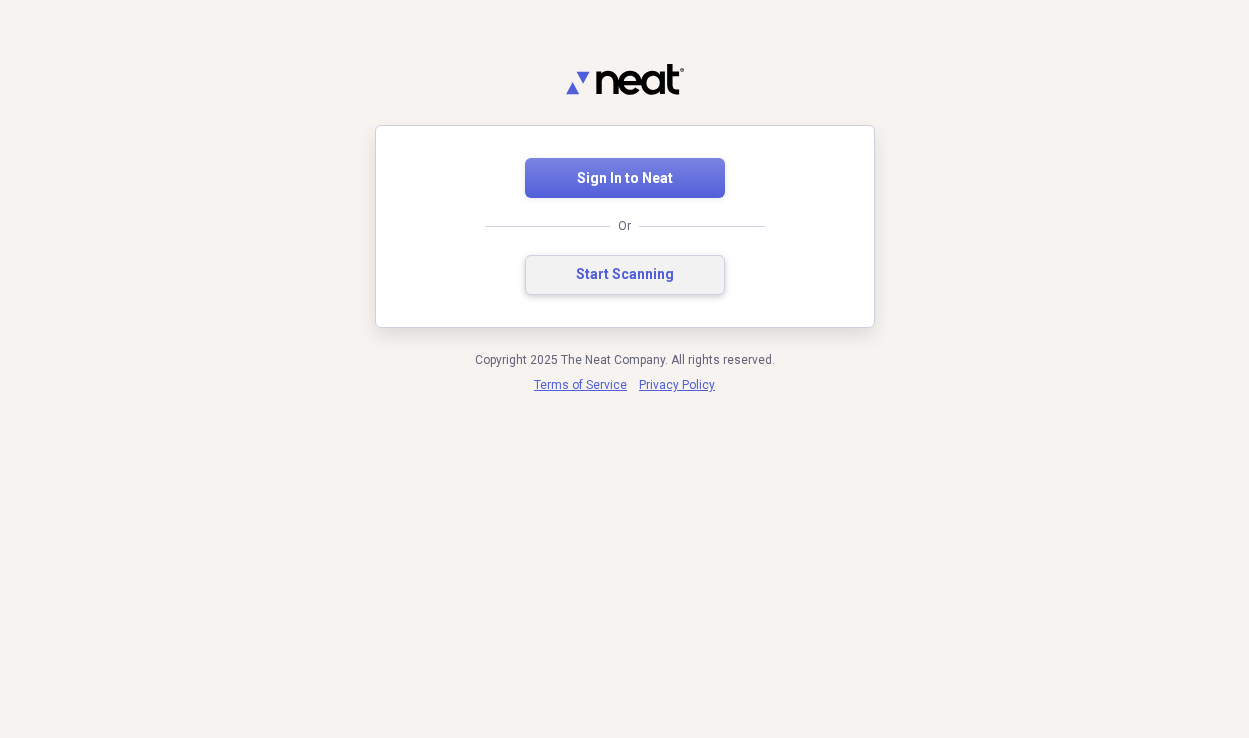 click on "Start Scanning" at bounding box center [625, 275] 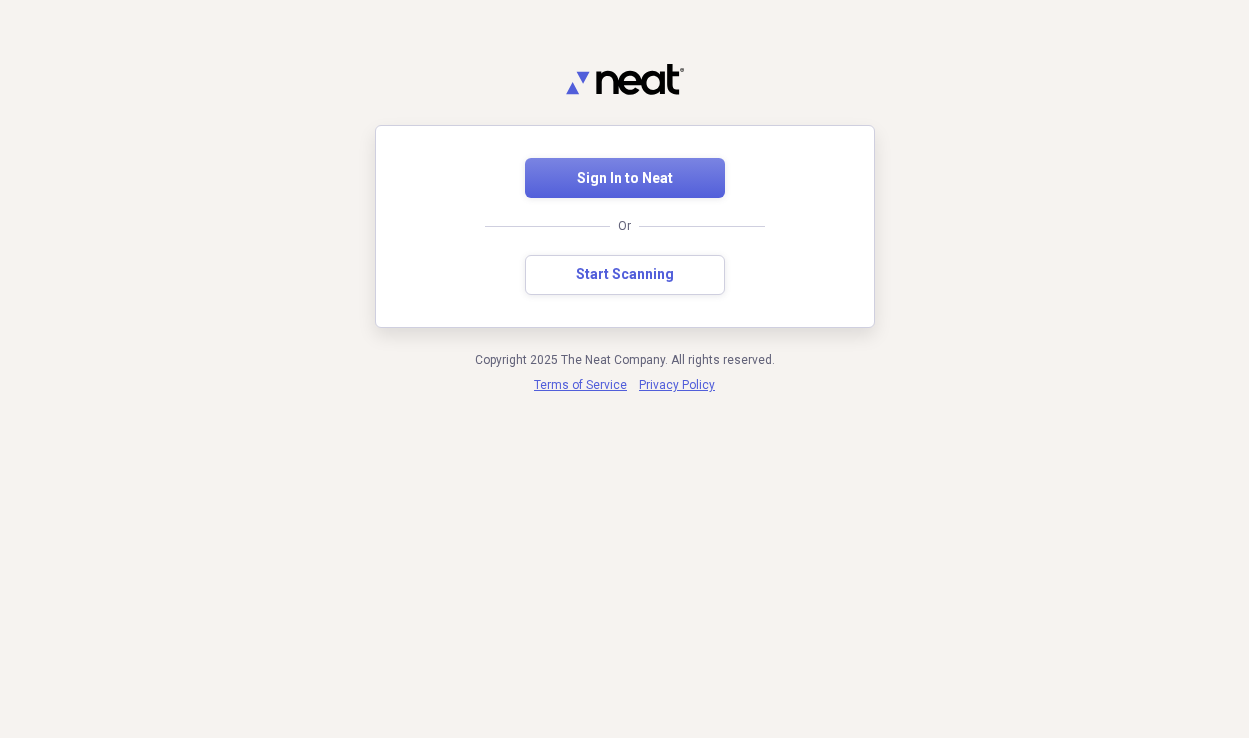 scroll, scrollTop: 0, scrollLeft: 0, axis: both 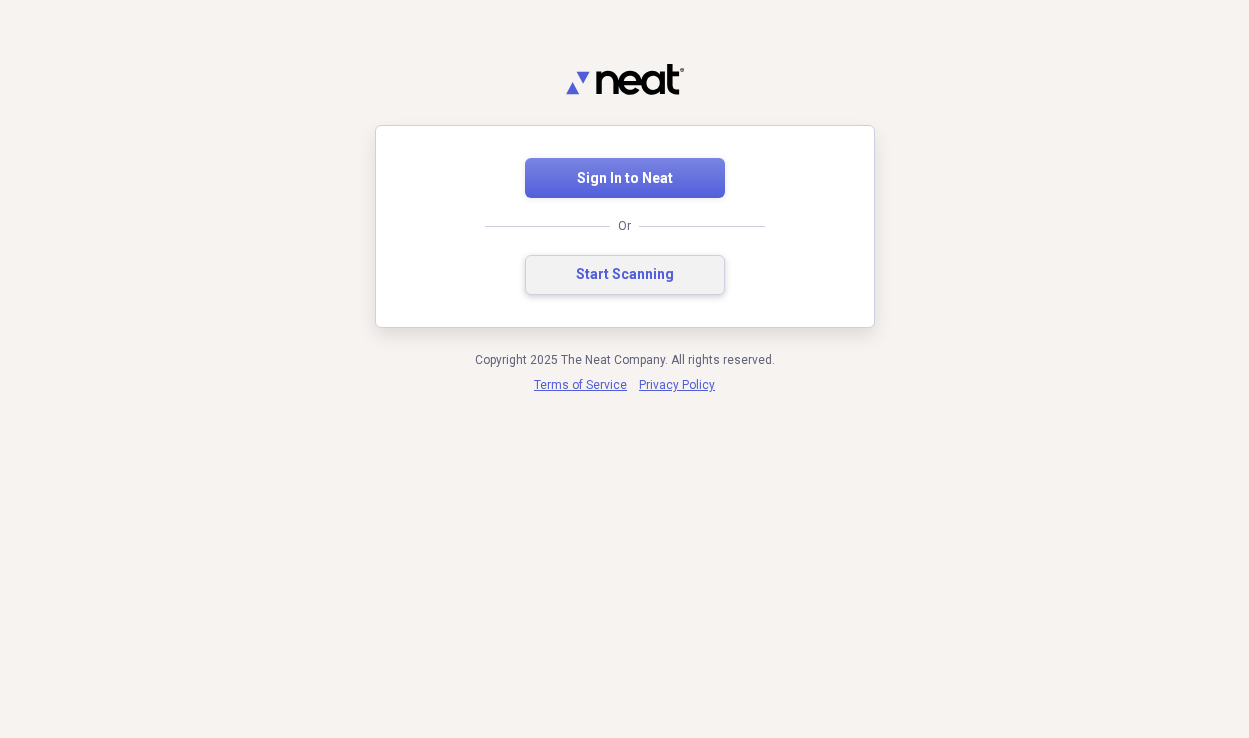 click on "Start Scanning" at bounding box center (625, 275) 